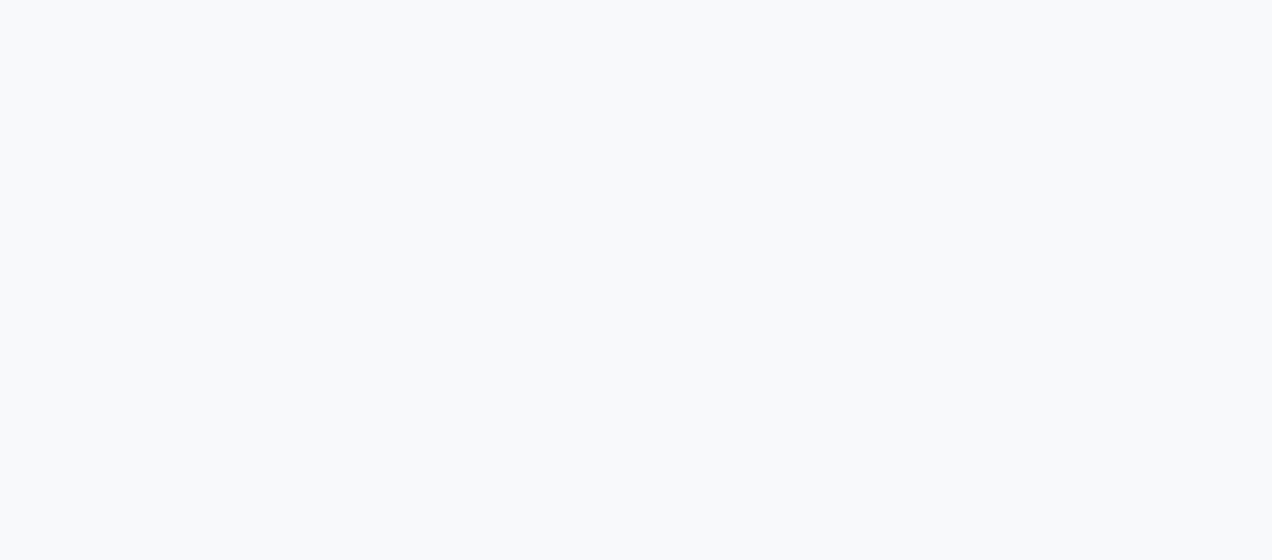 scroll, scrollTop: 0, scrollLeft: 0, axis: both 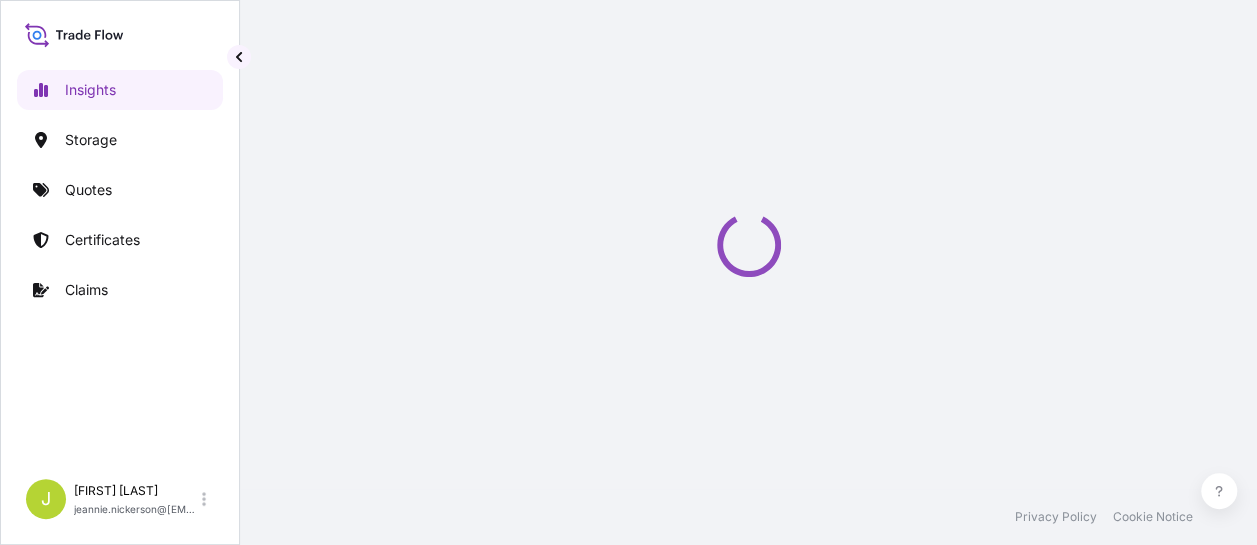 select on "2025" 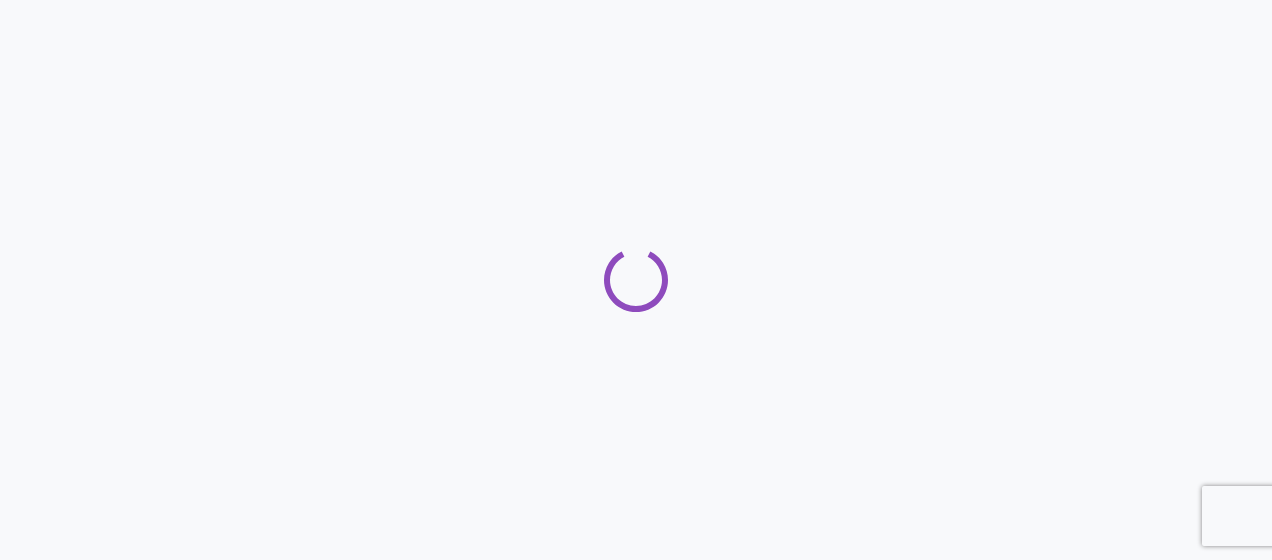 scroll, scrollTop: 0, scrollLeft: 0, axis: both 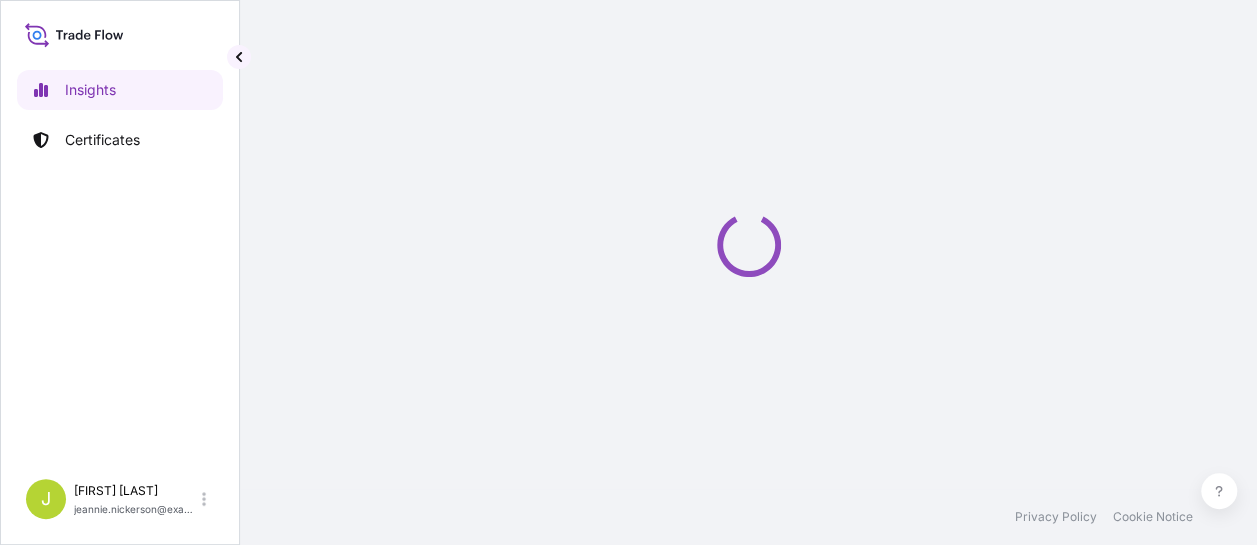 select on "2025" 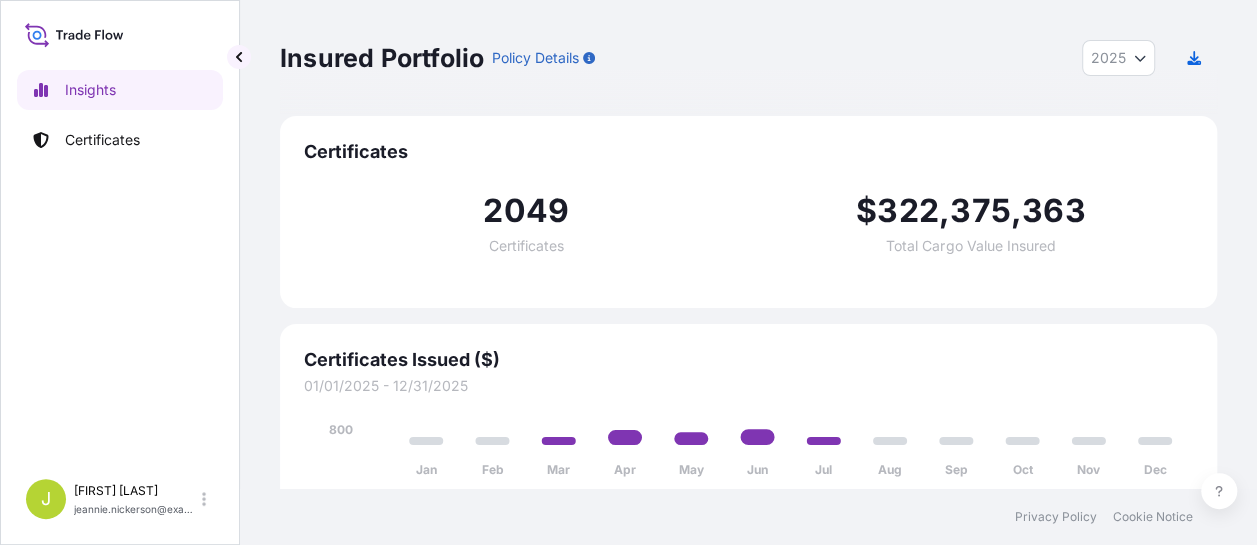 click on "Insured Portfolio Policy Details 2025 2025 2024 2023 2022" at bounding box center [748, 58] 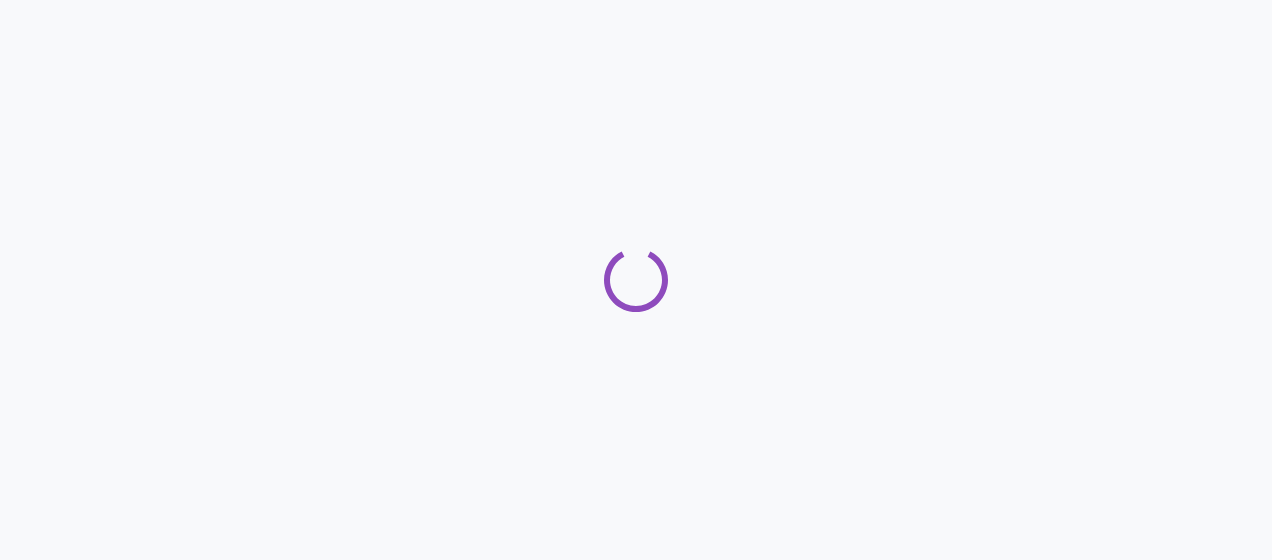 scroll, scrollTop: 0, scrollLeft: 0, axis: both 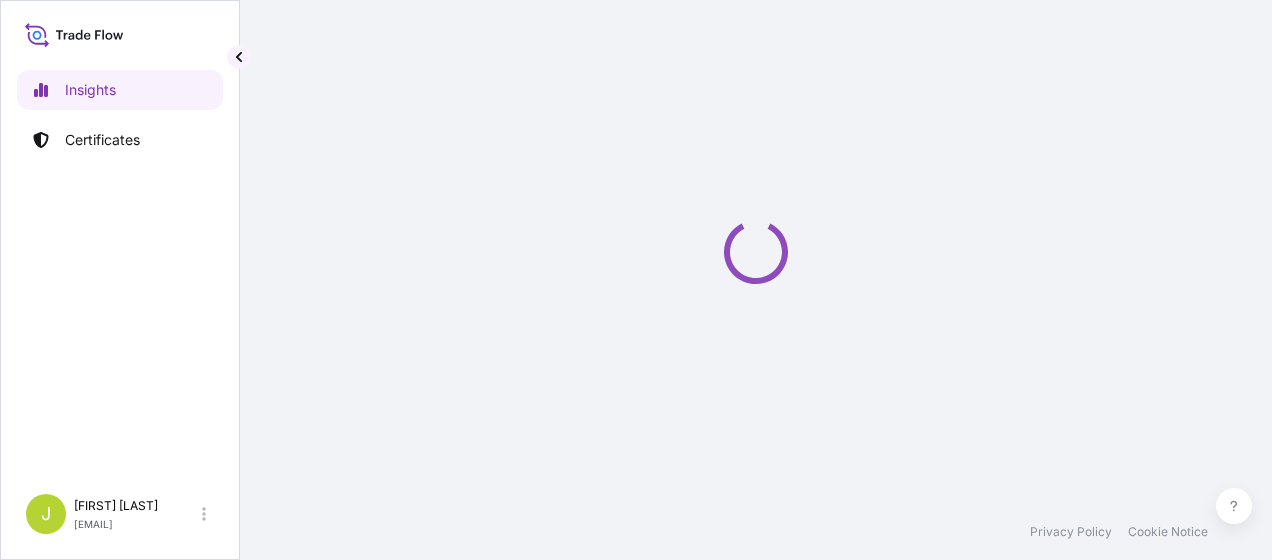 select on "2025" 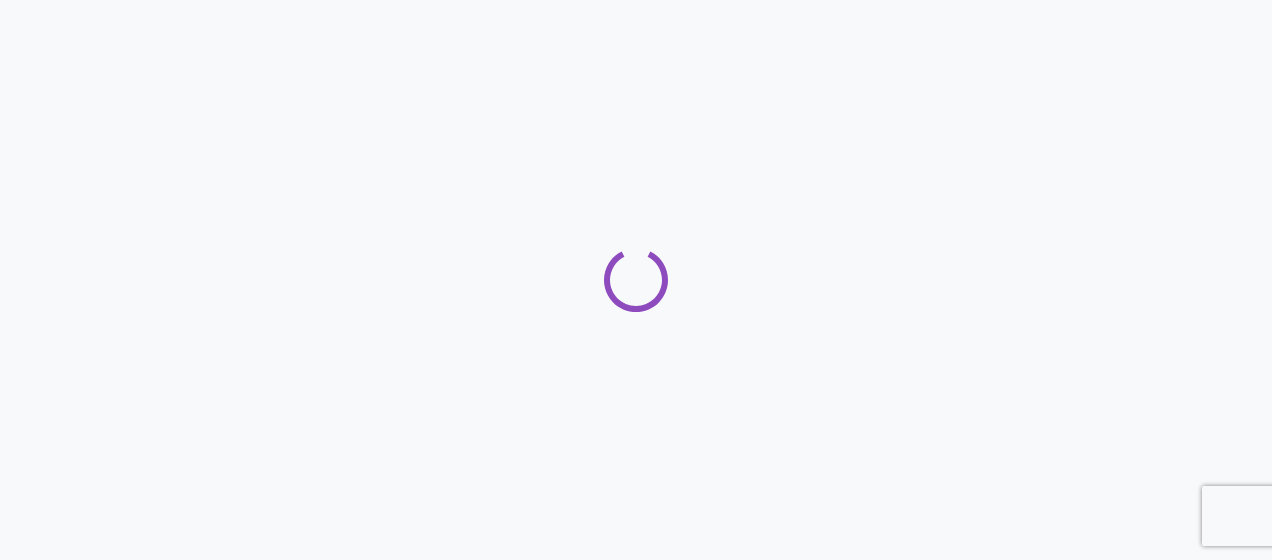 scroll, scrollTop: 0, scrollLeft: 0, axis: both 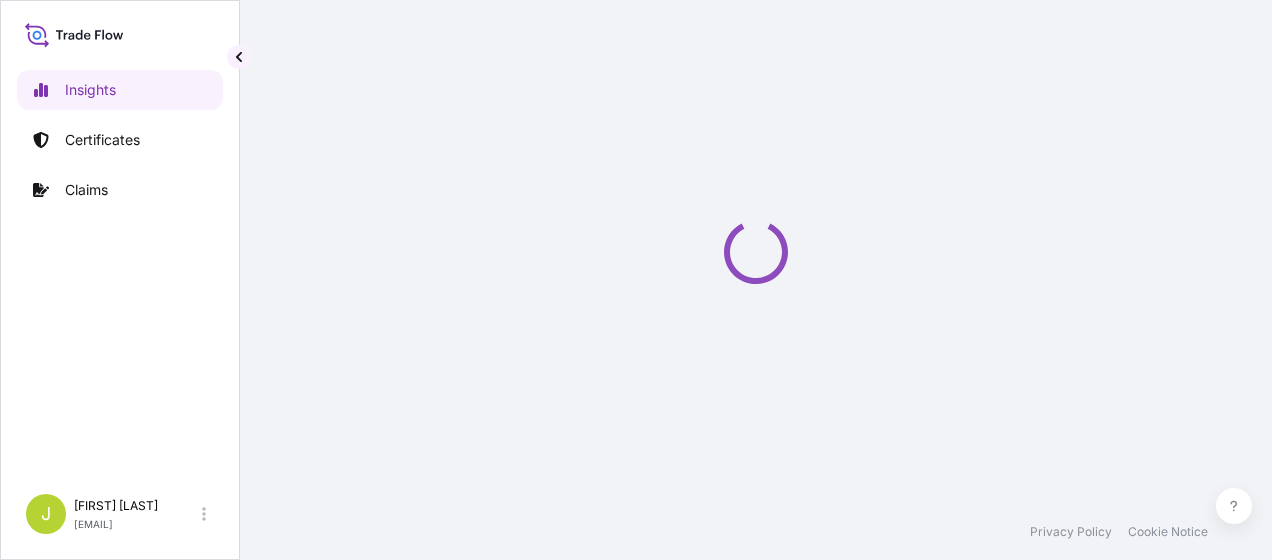 select on "2025" 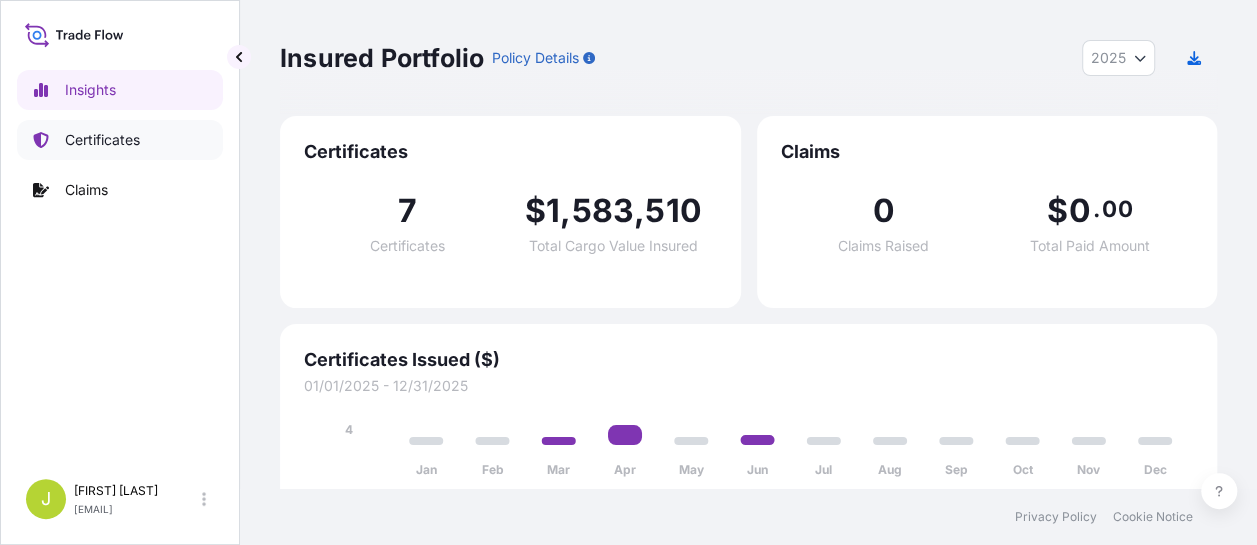 click on "Certificates" at bounding box center (102, 140) 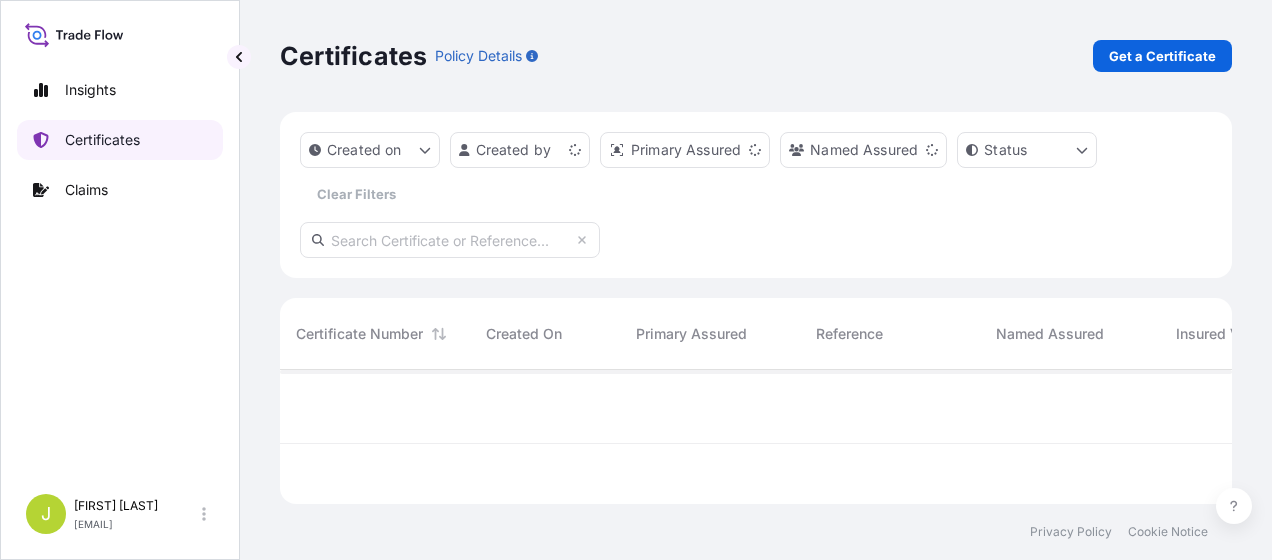 scroll, scrollTop: 16, scrollLeft: 16, axis: both 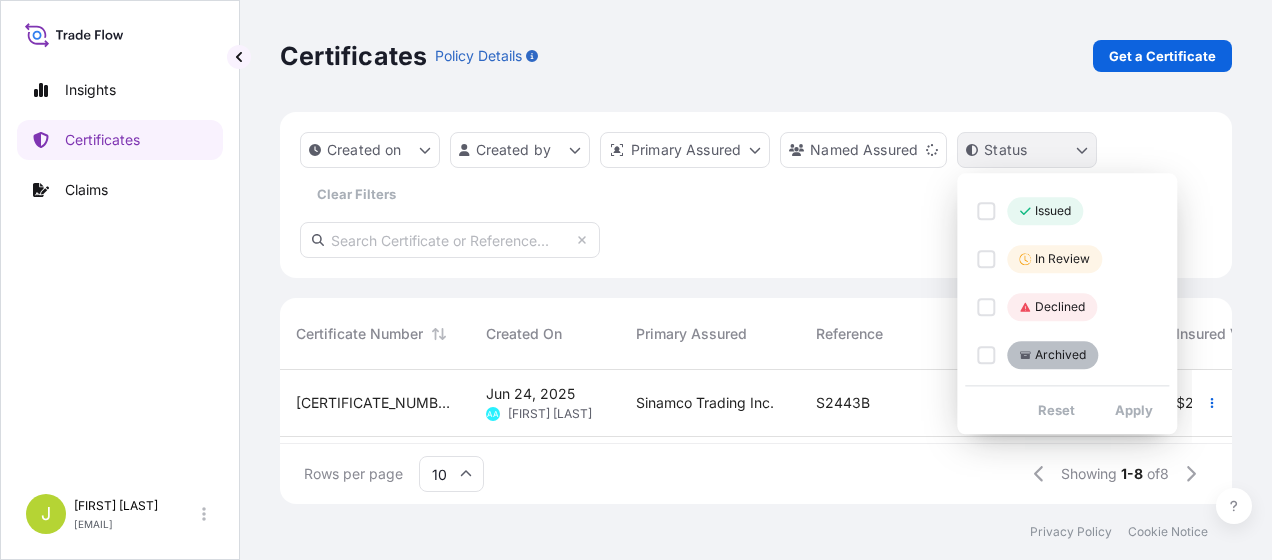 click on "Insights Certificates Claims J [FIRST] [LAST] [EMAIL] Certificates Policy Details Get a Certificate Created on Created by Primary Assured Named Assured Status Clear Filters Certificate Number Created On Primary Assured Reference Named Assured Insured Value Departure Arrival Status [CERTIFICATE_NUMBER] [DATE] AA [FIRST] [LAST] [COMPANY] [COMPANY] $ [PRICE] [CITY] [DATE] [CITY] —/—/— Issued [CERTIFICATE_NUMBER] [DATE] AA [FIRST] [LAST] [COMPANY] [COMPANY] $ [PRICE] [CITY] [DATE] [CITY] —/—/— In Review [CERTIFICATE_NUMBER] [DATE] AA [FIRST] [LAST] [COMPANY] [COMPANY] $ [PRICE] [CITY] [DATE] [CITY] —/—/— Issued [CERTIFICATE_NUMBER] [DATE] AA [FIRST] [LAST] [COMPANY] [COMPANY] $ [PRICE] [CITY] [DATE] [CITY] —/—/— Issued [CERTIFICATE_NUMBER] [DATE] AA" at bounding box center [636, 280] 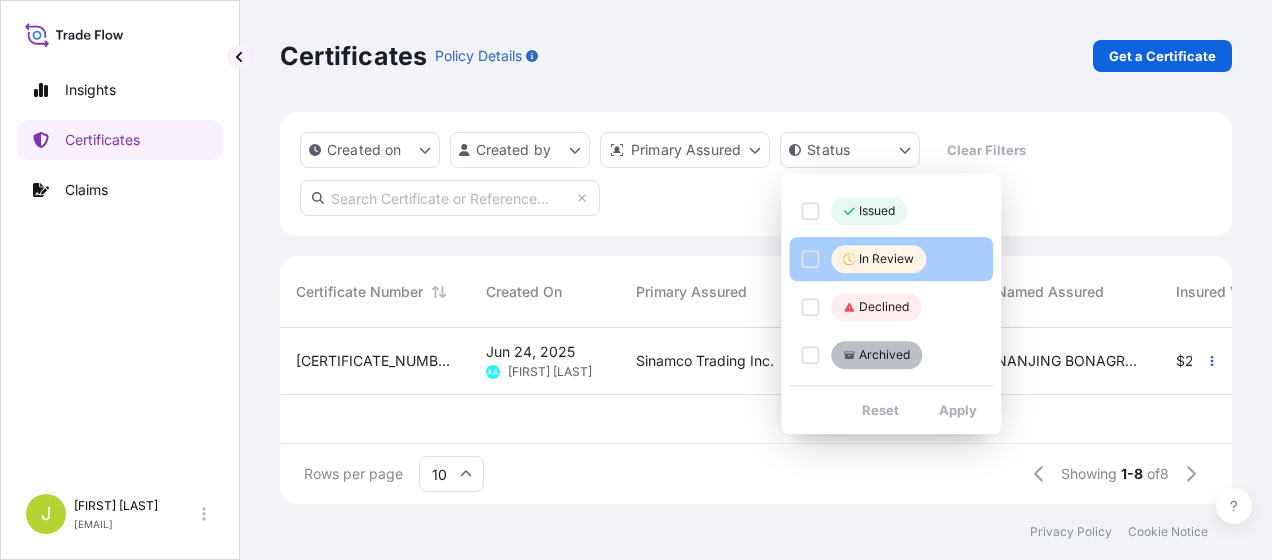scroll, scrollTop: 16, scrollLeft: 16, axis: both 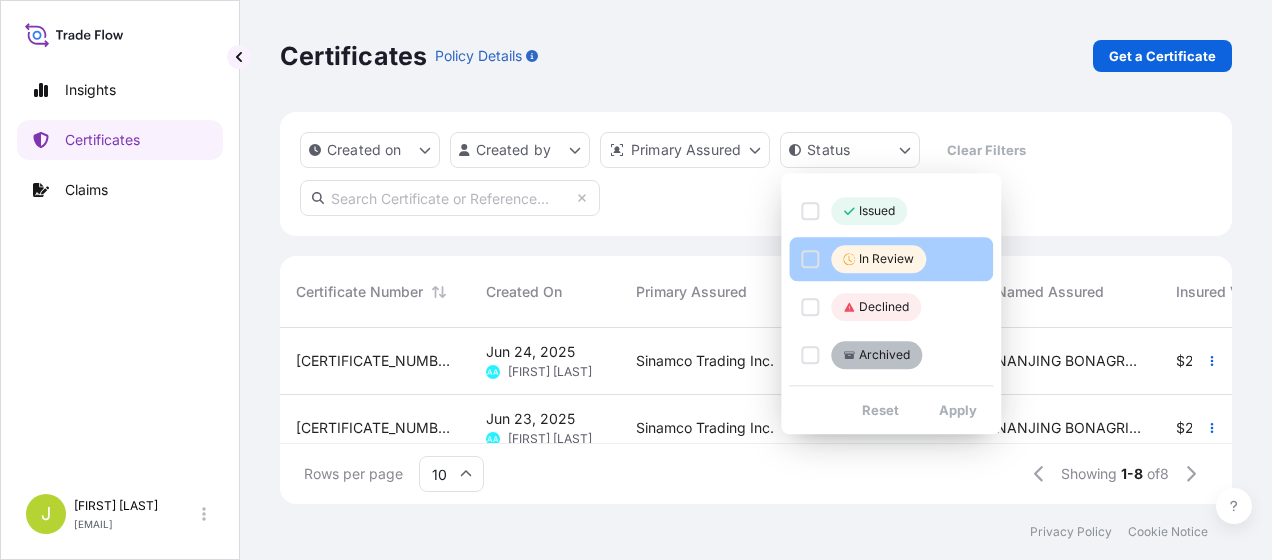 click at bounding box center (810, 259) 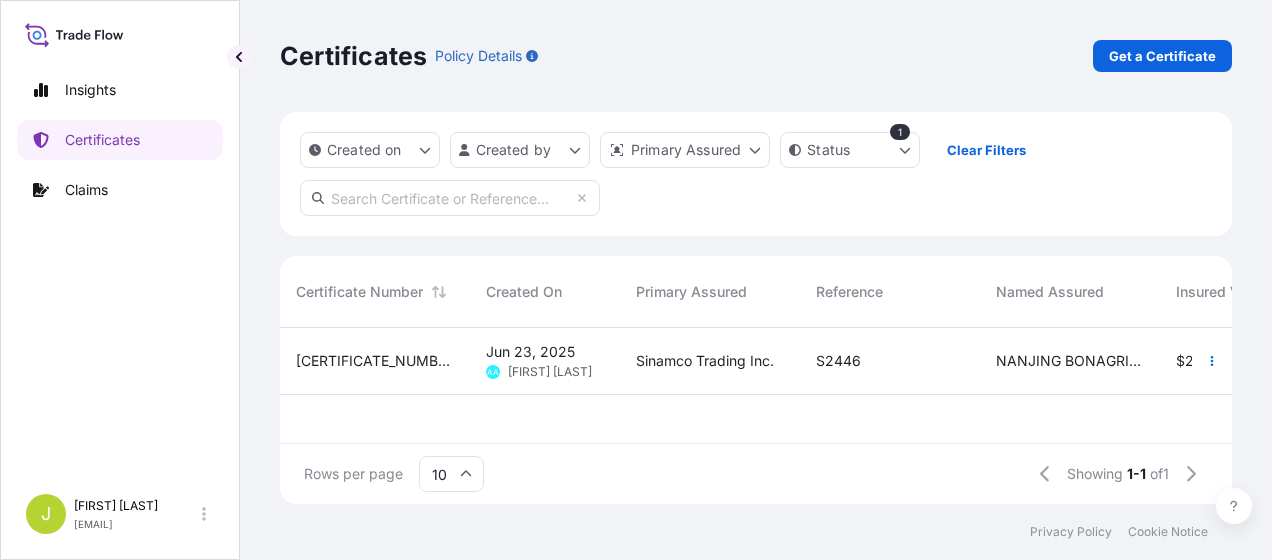 click on "[CERTIFICATE_NUMBER]" at bounding box center [375, 361] 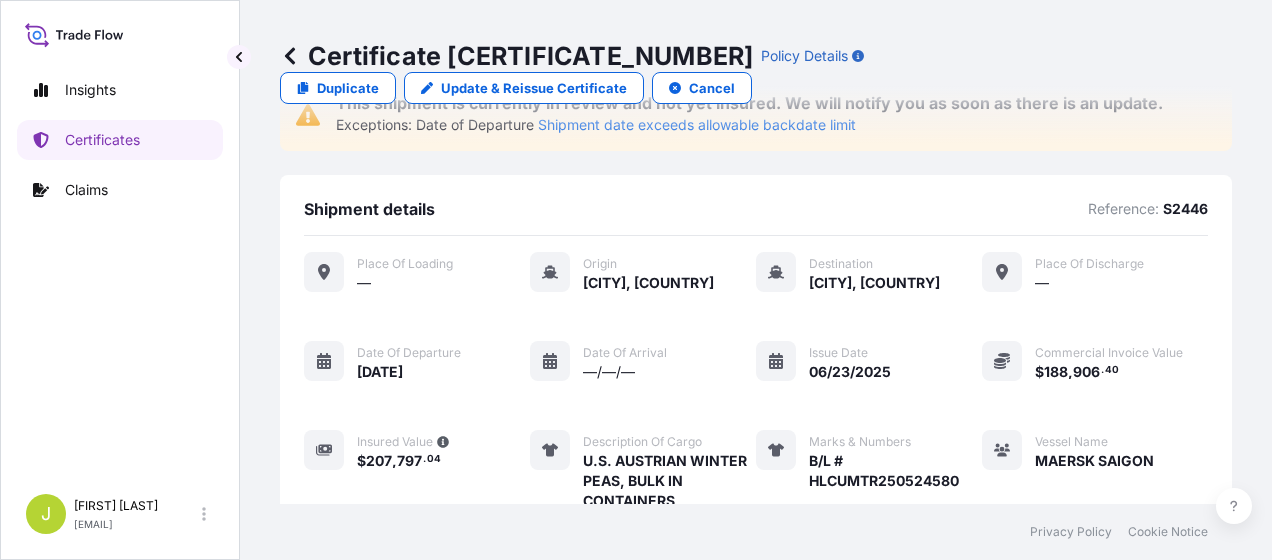 scroll, scrollTop: 200, scrollLeft: 0, axis: vertical 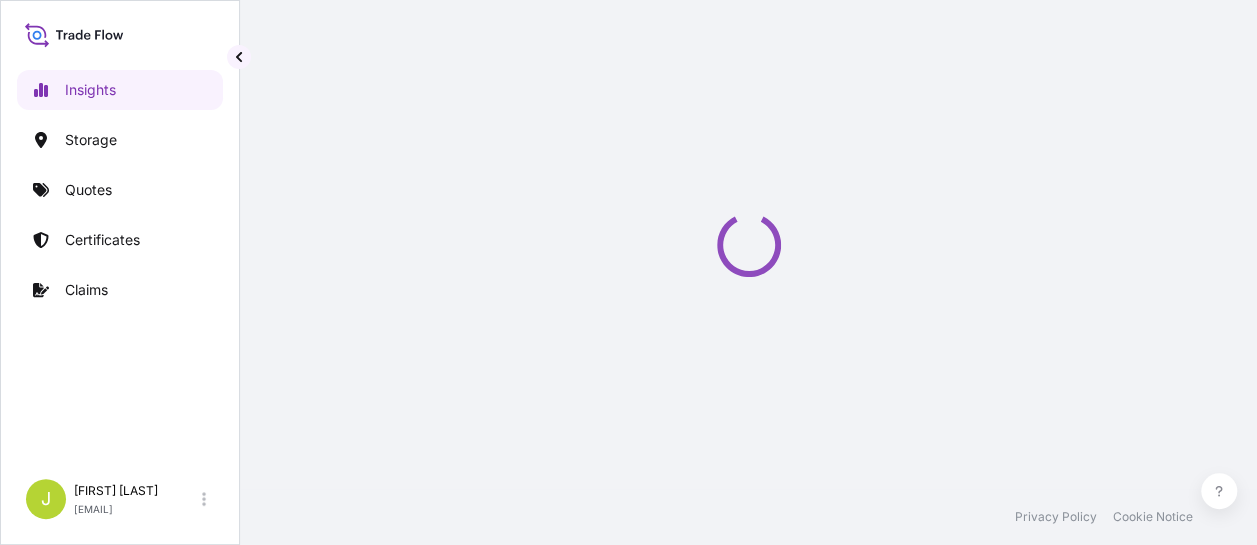 select on "2025" 